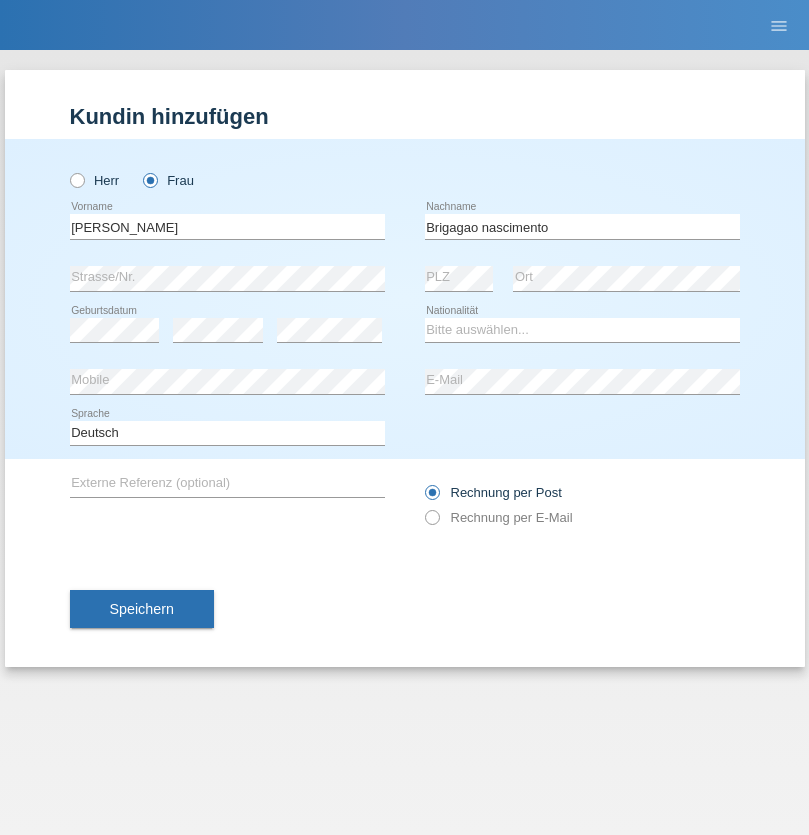 scroll, scrollTop: 0, scrollLeft: 0, axis: both 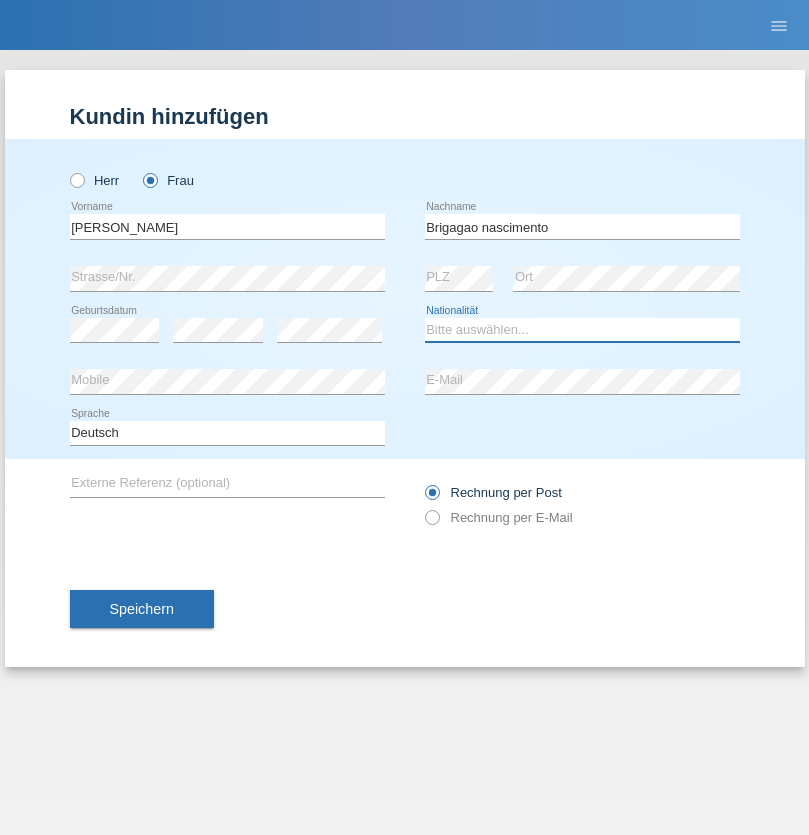 select on "CH" 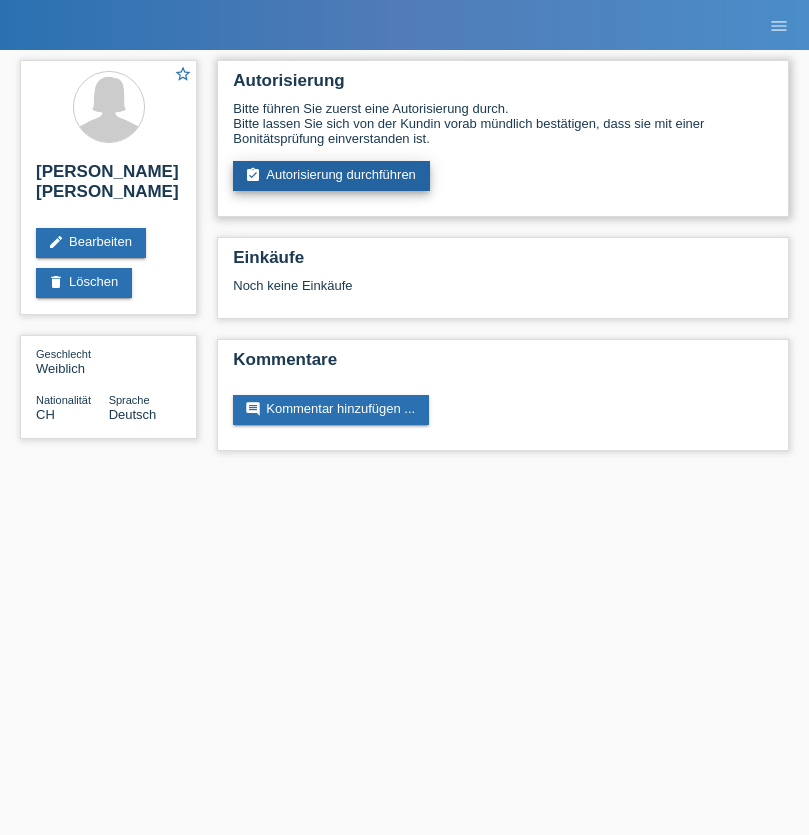 click on "assignment_turned_in  Autorisierung durchführen" at bounding box center (331, 176) 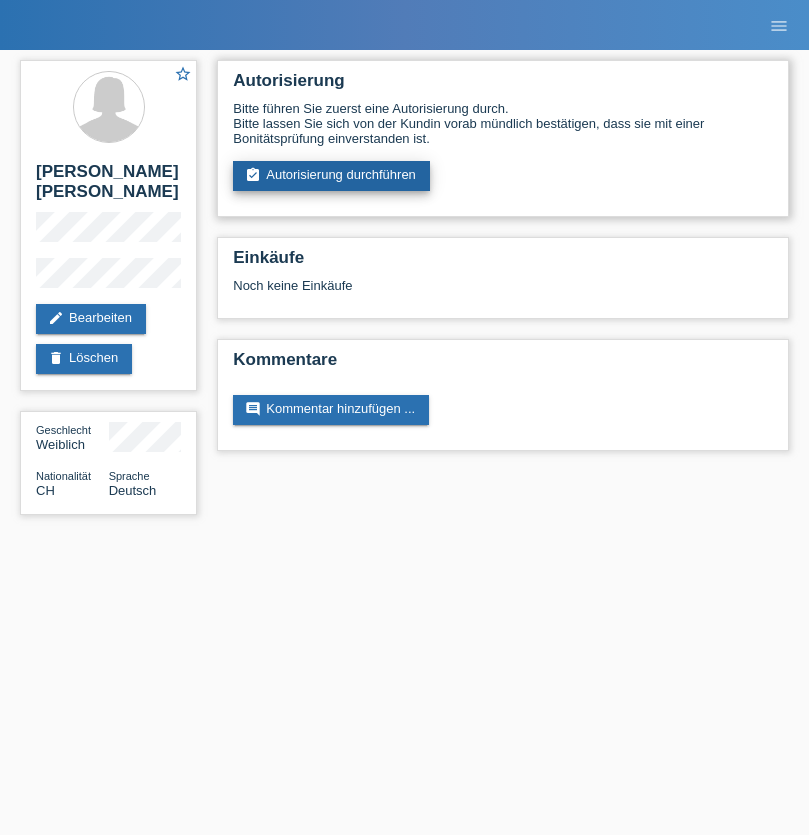 scroll, scrollTop: 0, scrollLeft: 0, axis: both 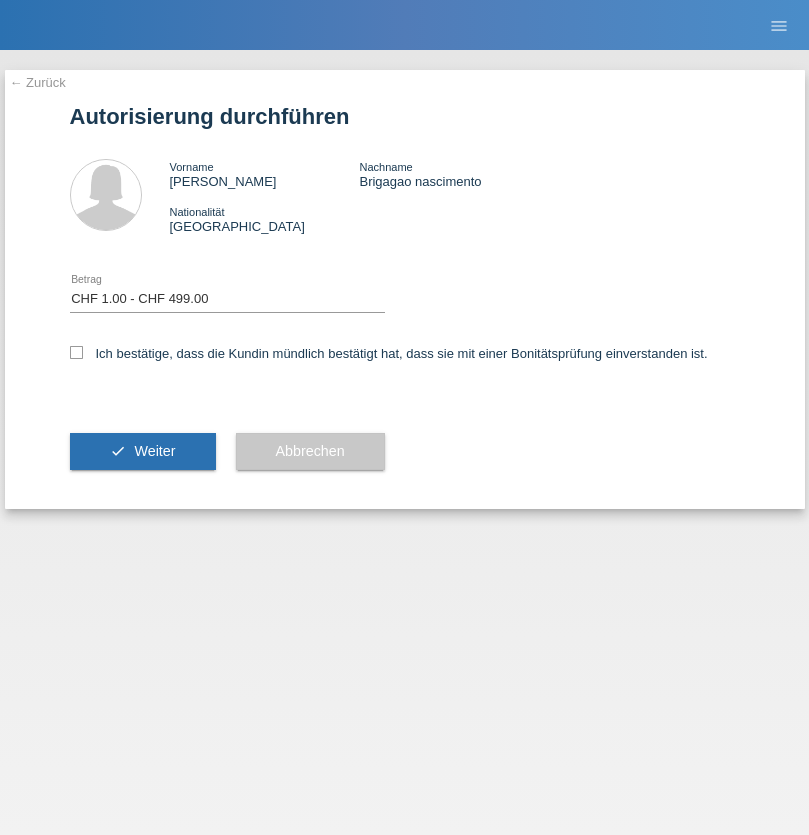 select on "1" 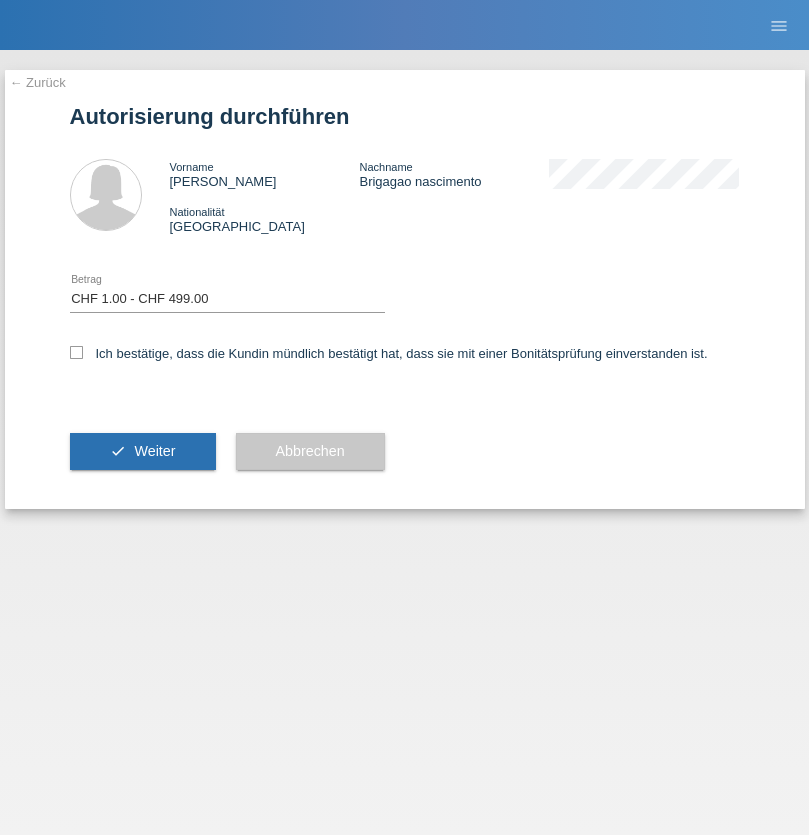 checkbox on "true" 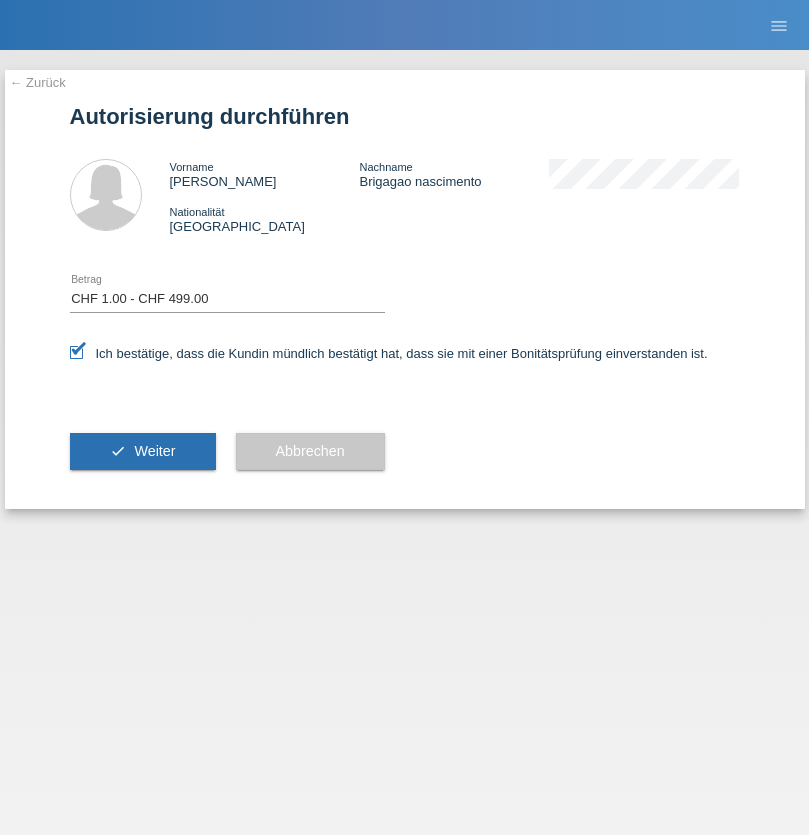 scroll, scrollTop: 0, scrollLeft: 0, axis: both 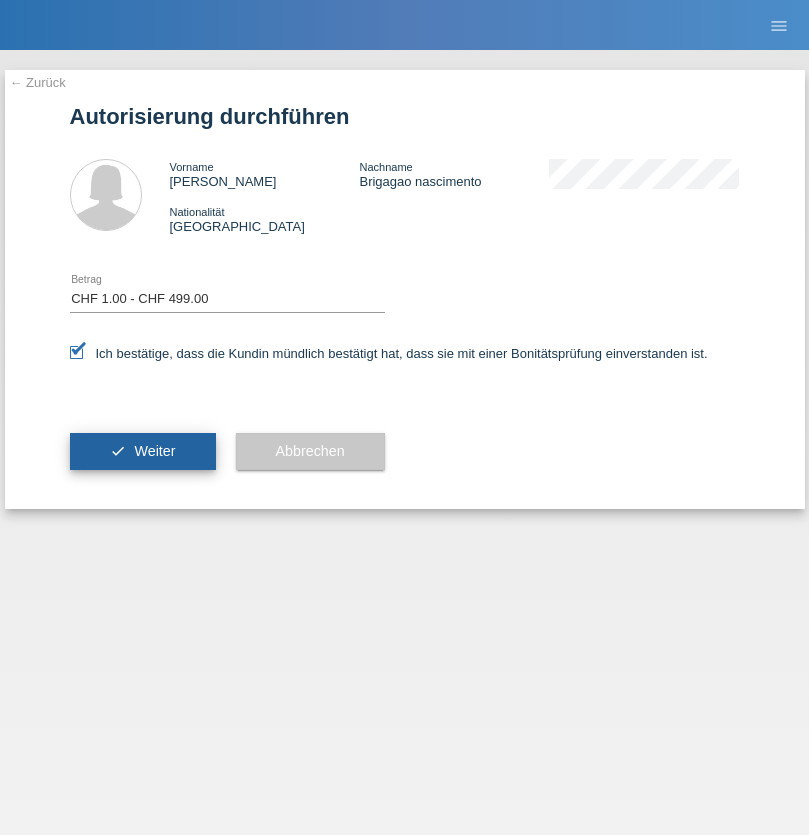 click on "Weiter" at bounding box center [154, 451] 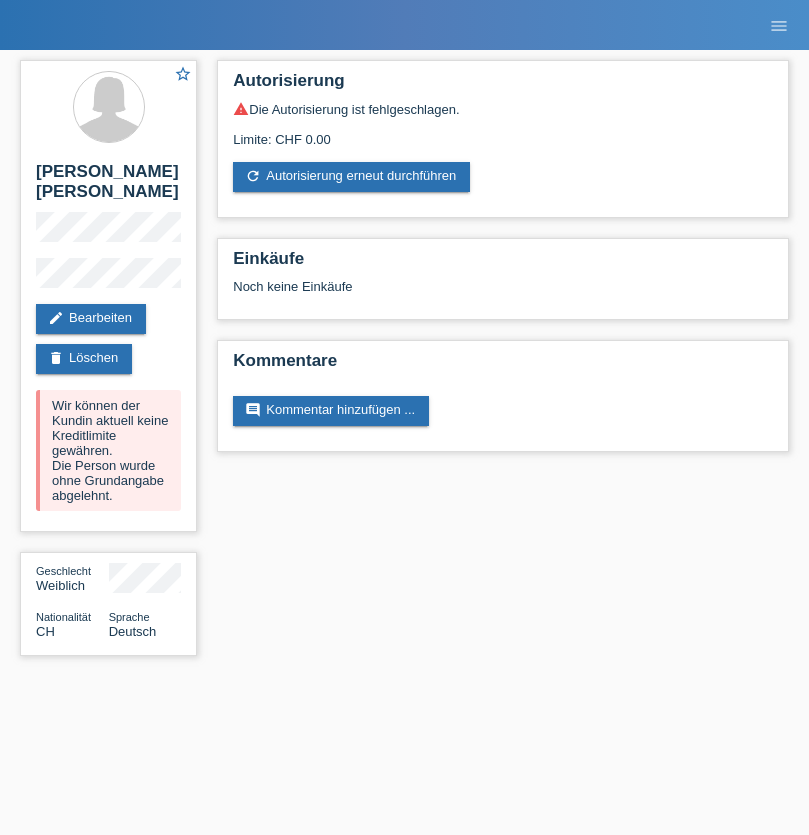 scroll, scrollTop: 0, scrollLeft: 0, axis: both 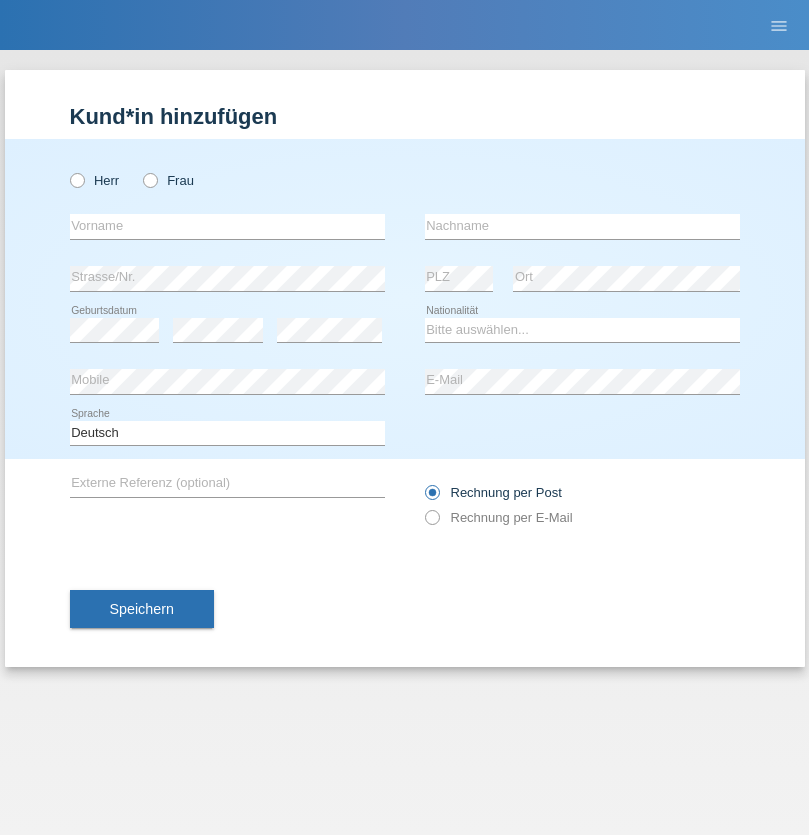 radio on "true" 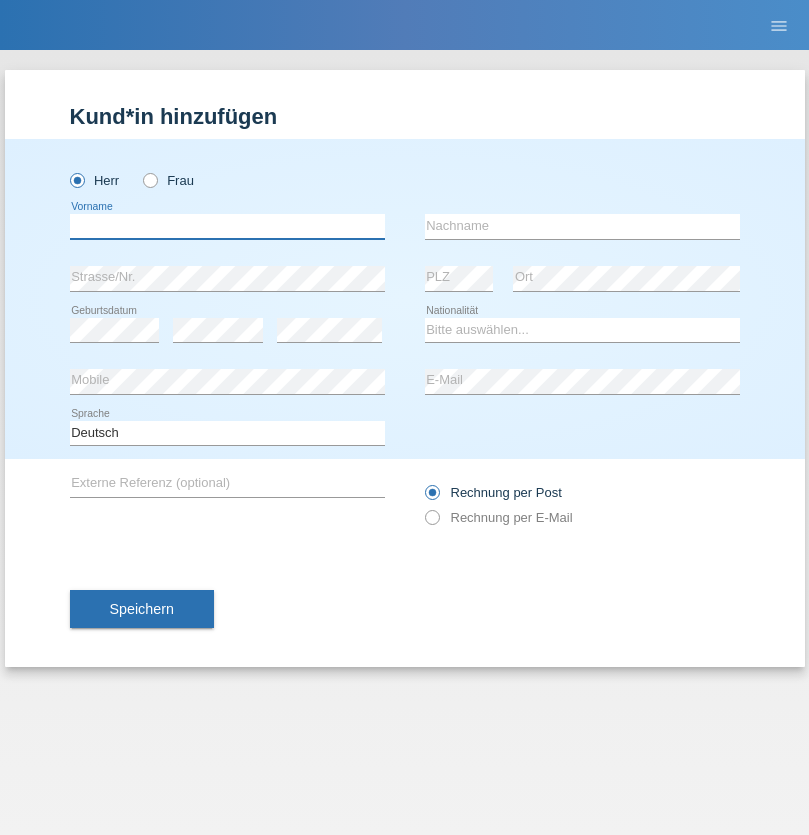 click at bounding box center (227, 226) 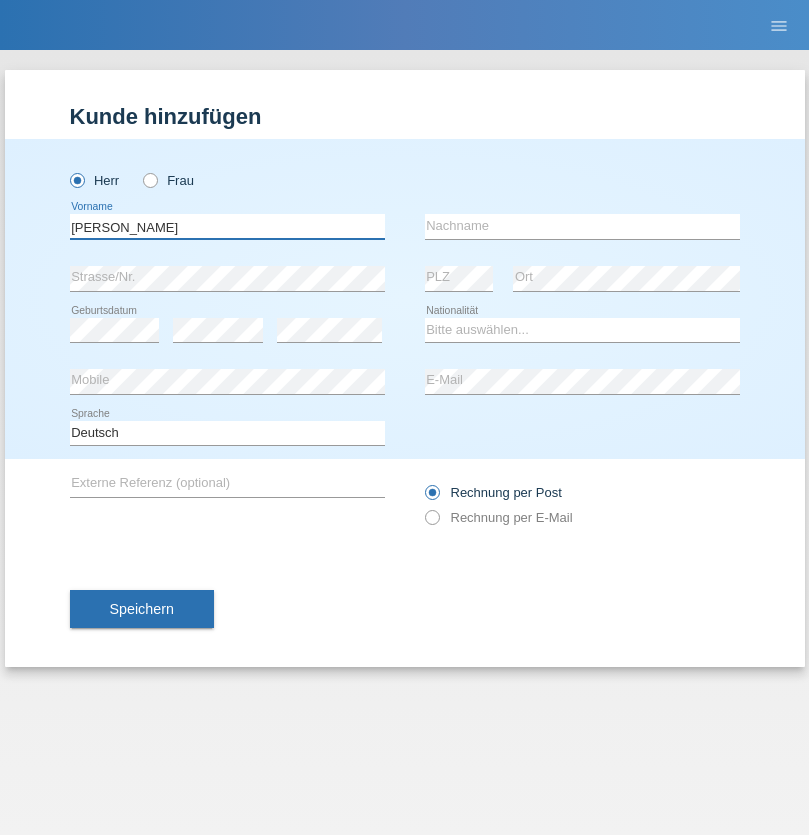 type on "Kai" 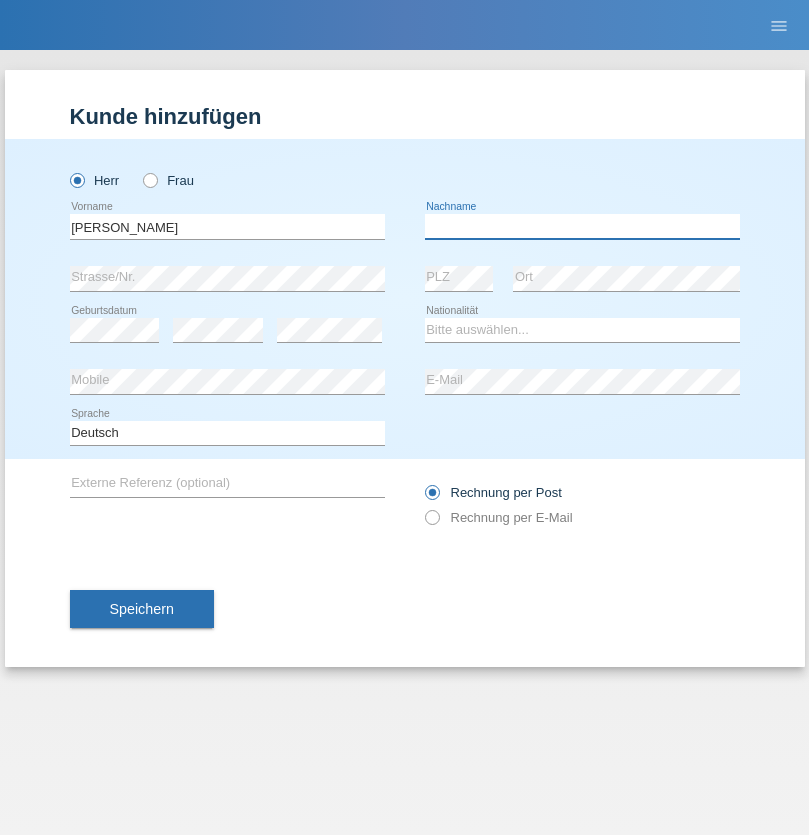 click at bounding box center (582, 226) 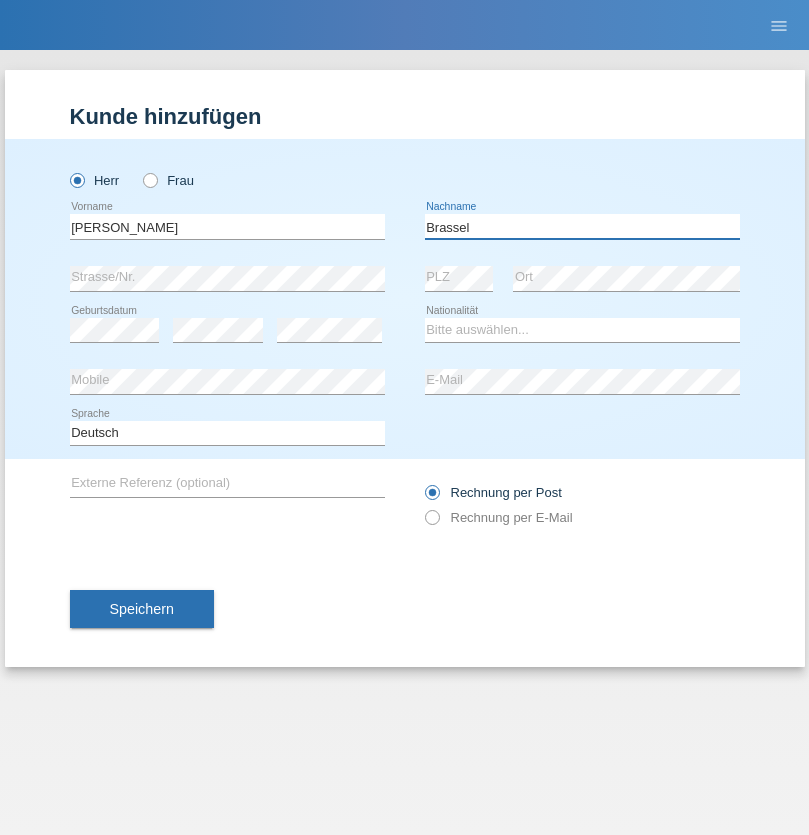 type on "Brassel" 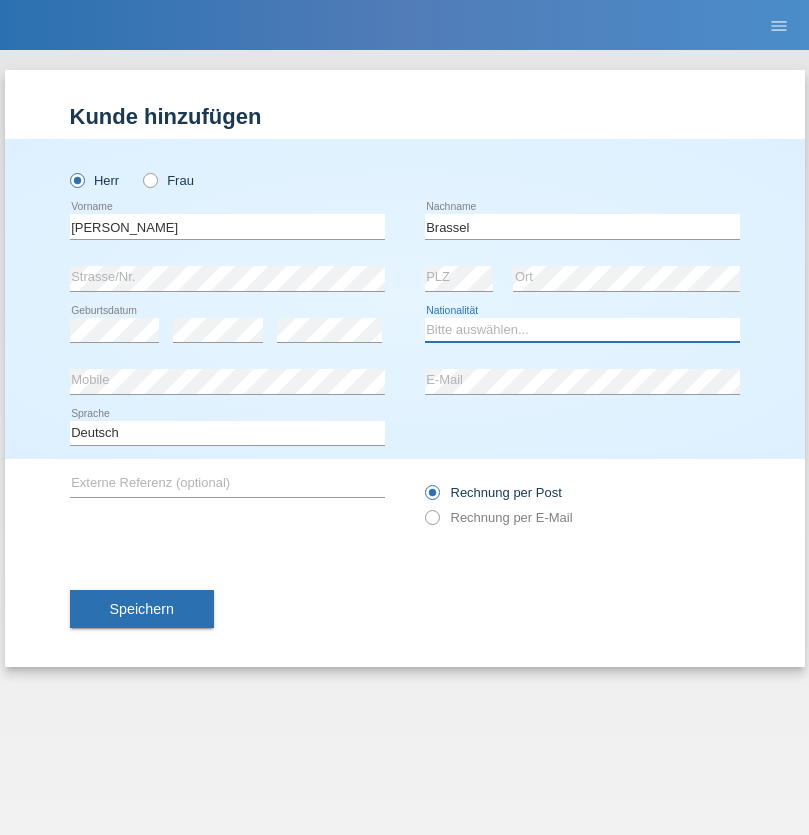 select on "CH" 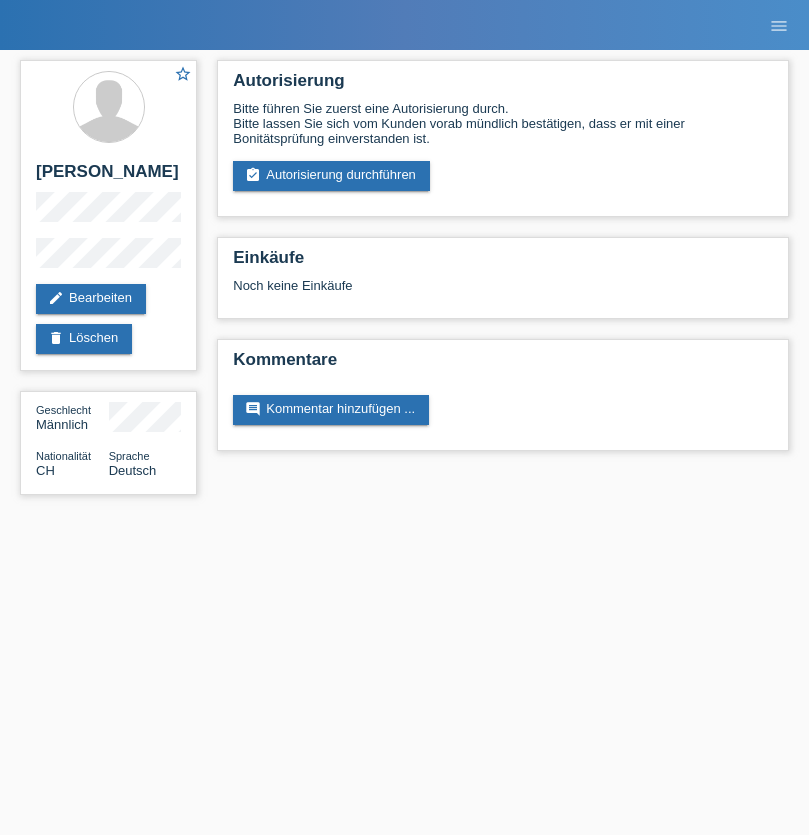 scroll, scrollTop: 0, scrollLeft: 0, axis: both 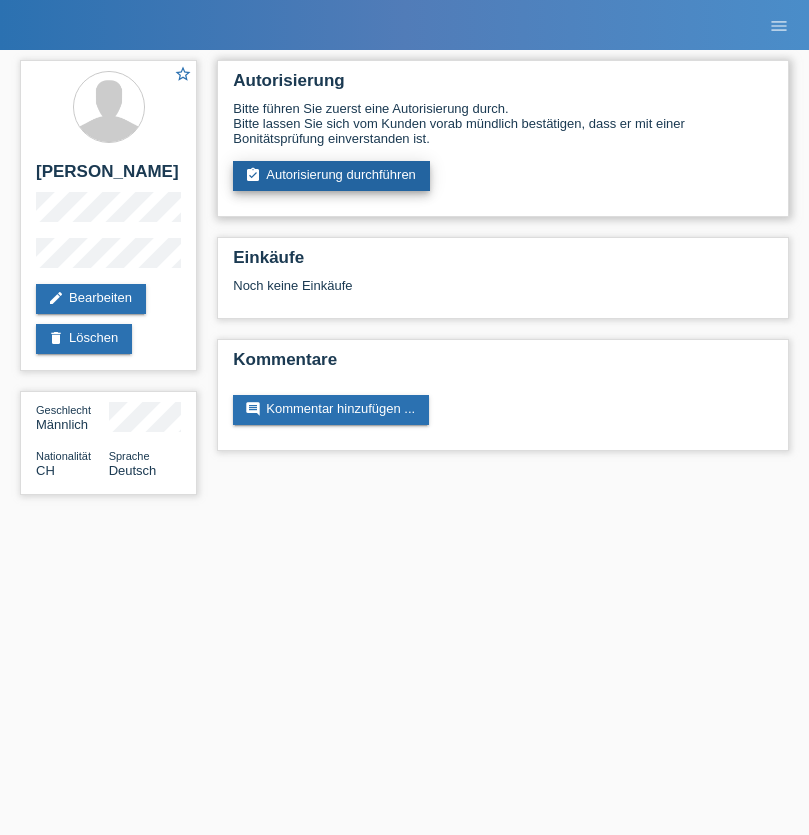 click on "assignment_turned_in  Autorisierung durchführen" at bounding box center [331, 176] 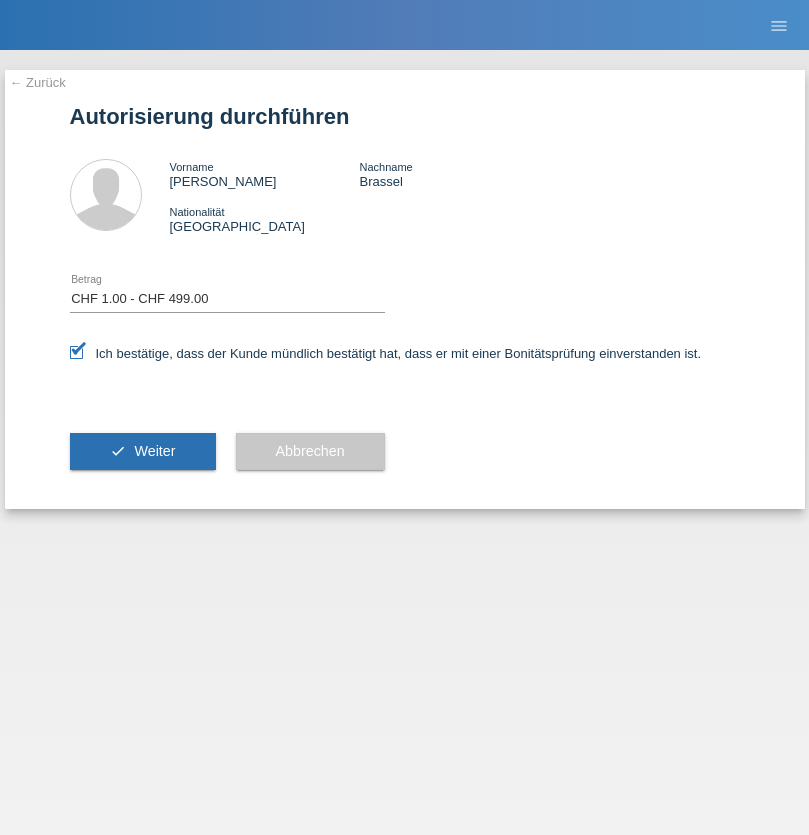 select on "1" 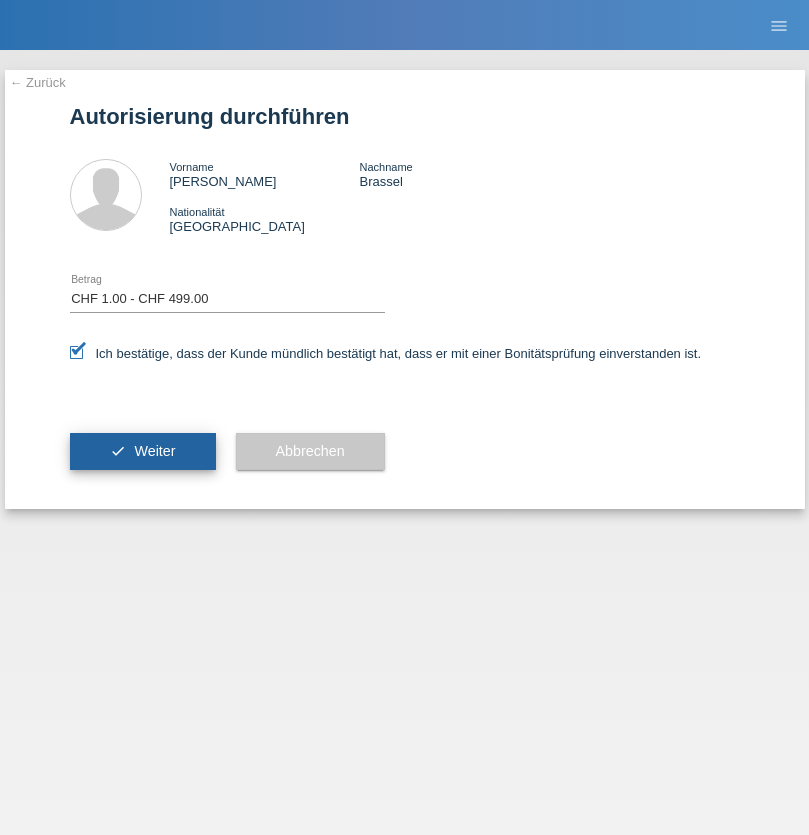 click on "Weiter" at bounding box center [154, 451] 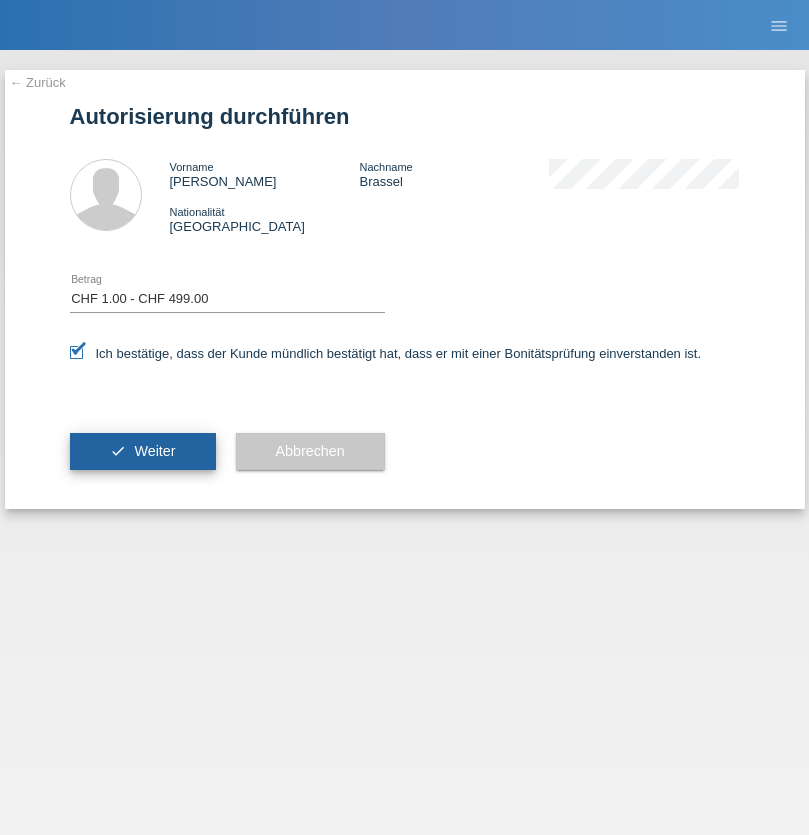 scroll, scrollTop: 0, scrollLeft: 0, axis: both 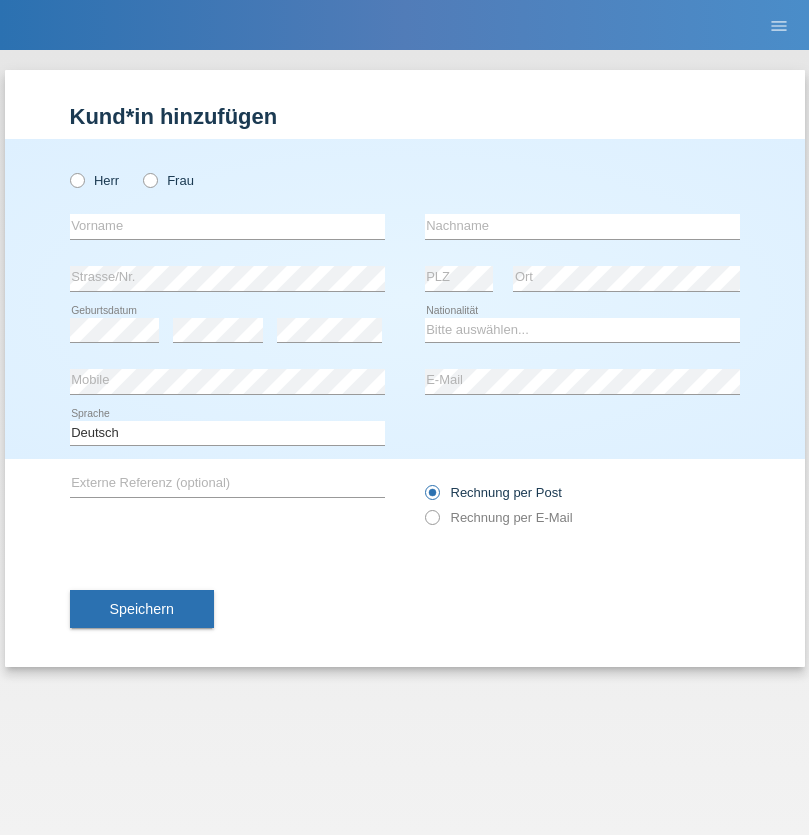 radio on "true" 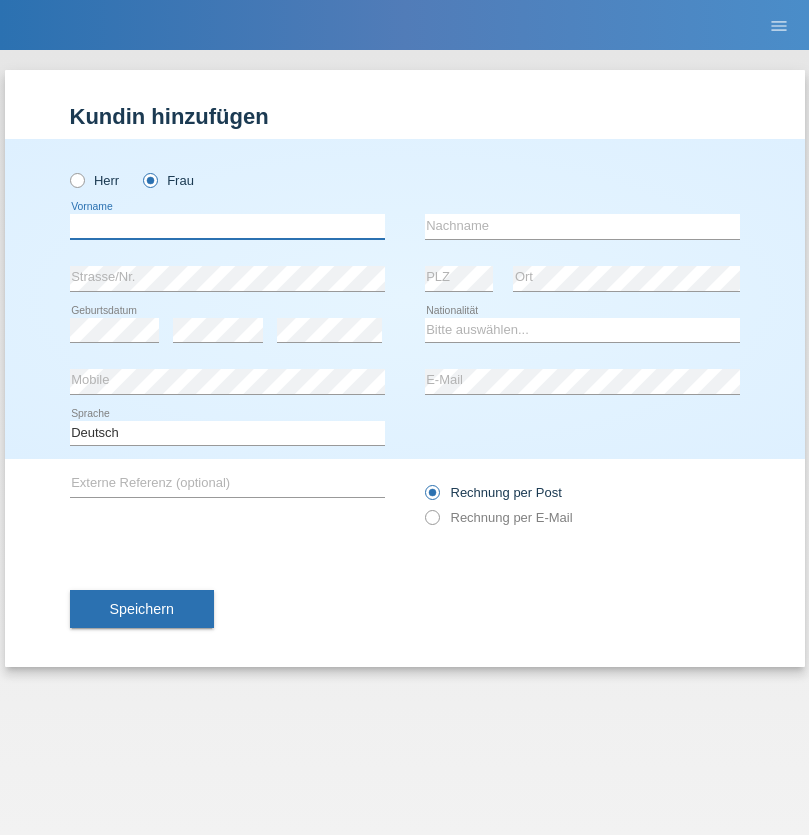 click at bounding box center [227, 226] 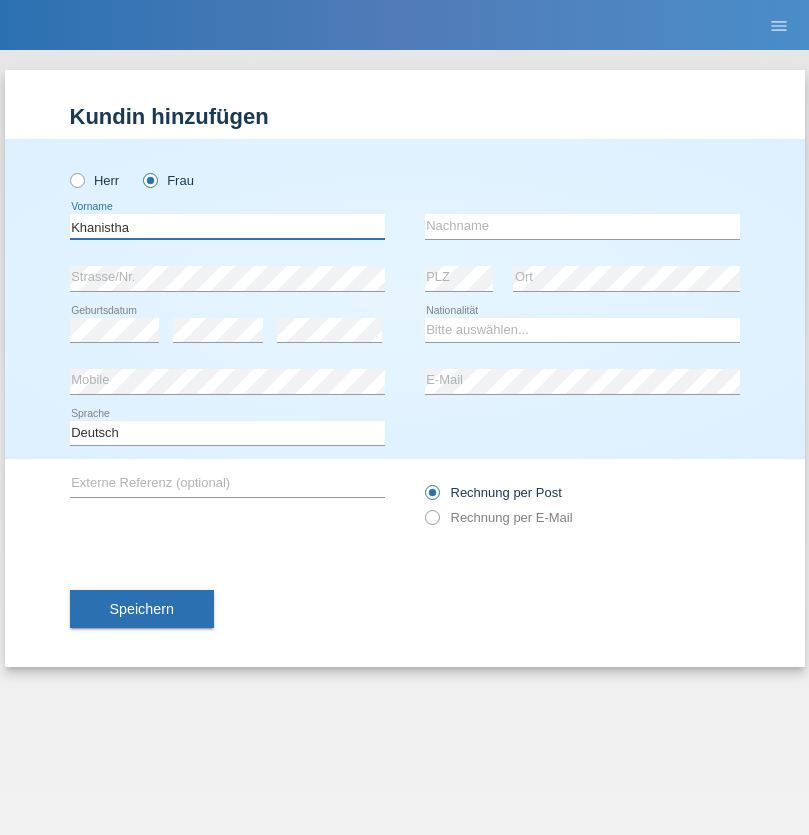 type on "Khanistha" 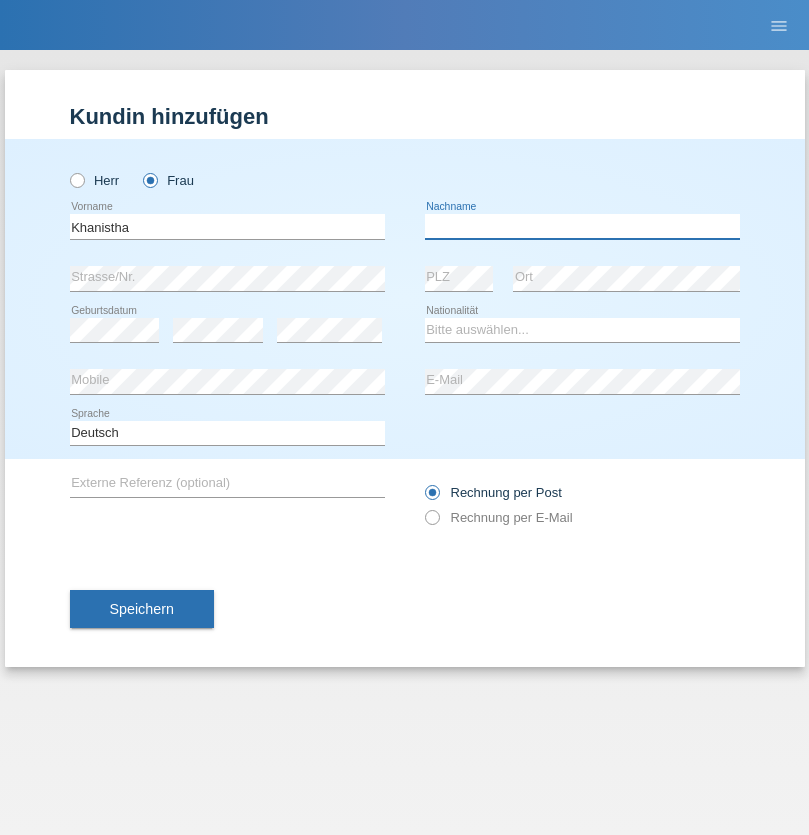 click at bounding box center [582, 226] 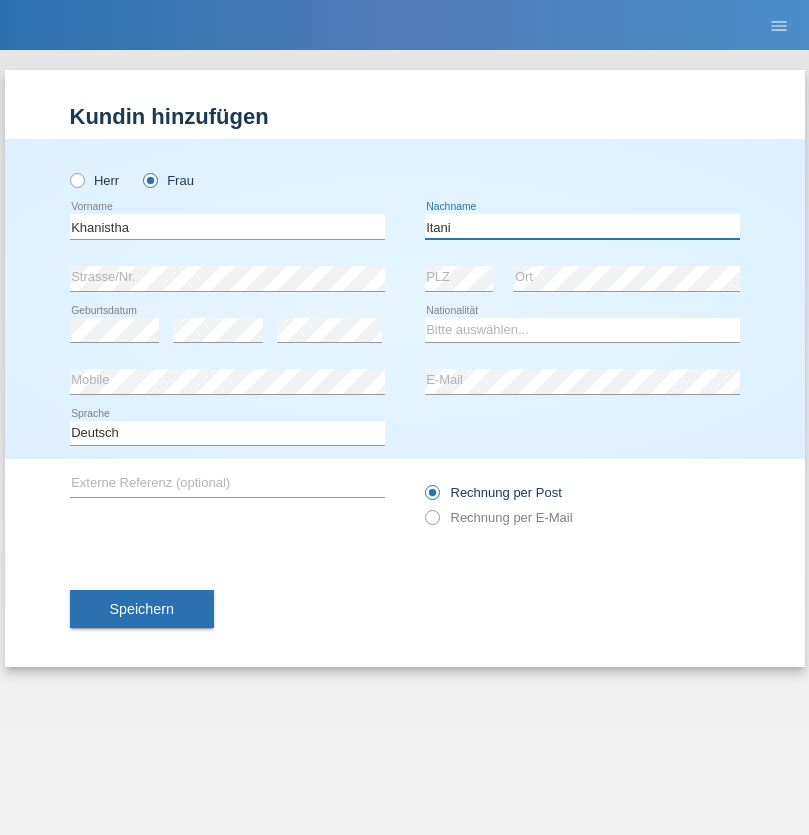 type on "Itani" 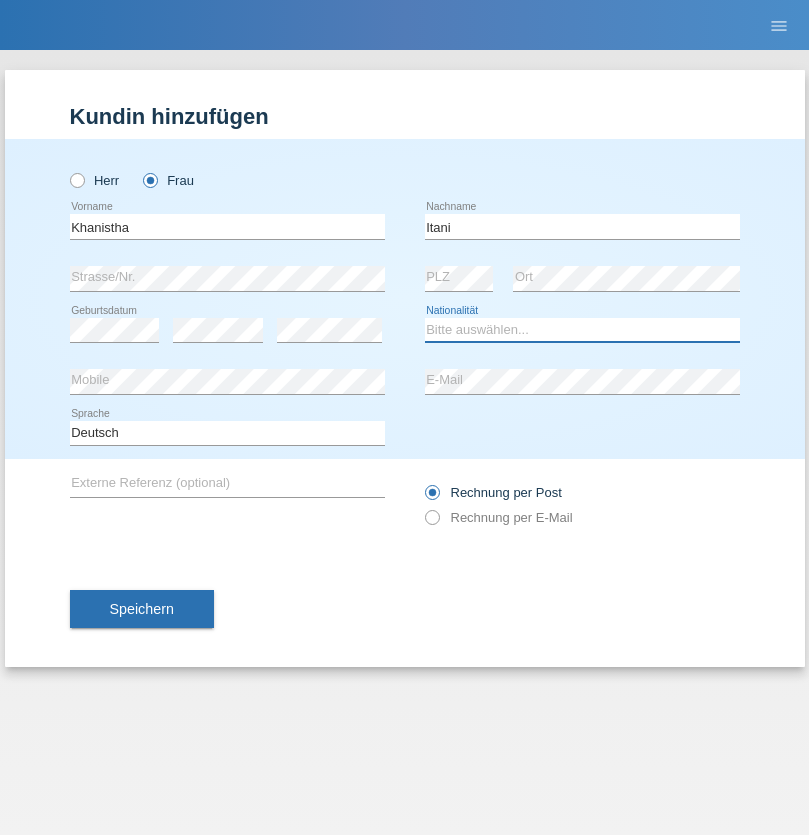 select on "TH" 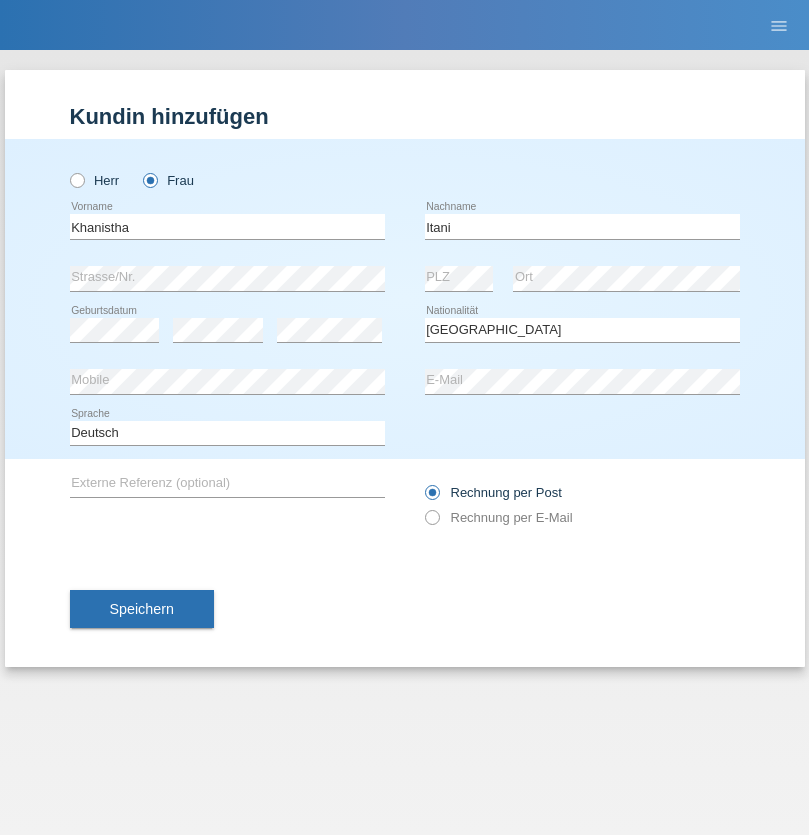 select on "C" 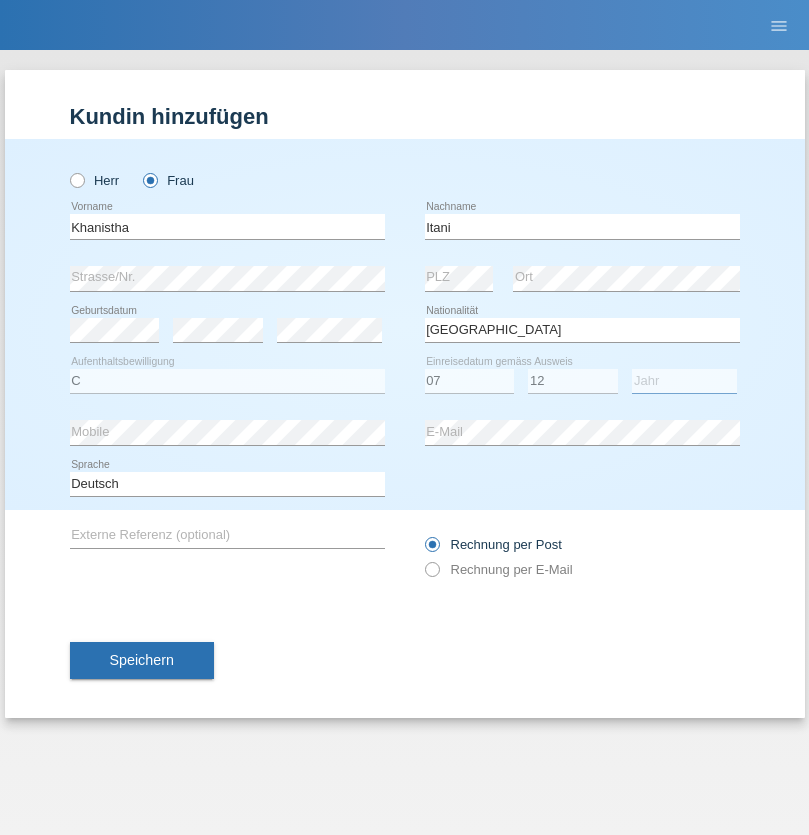 select on "2021" 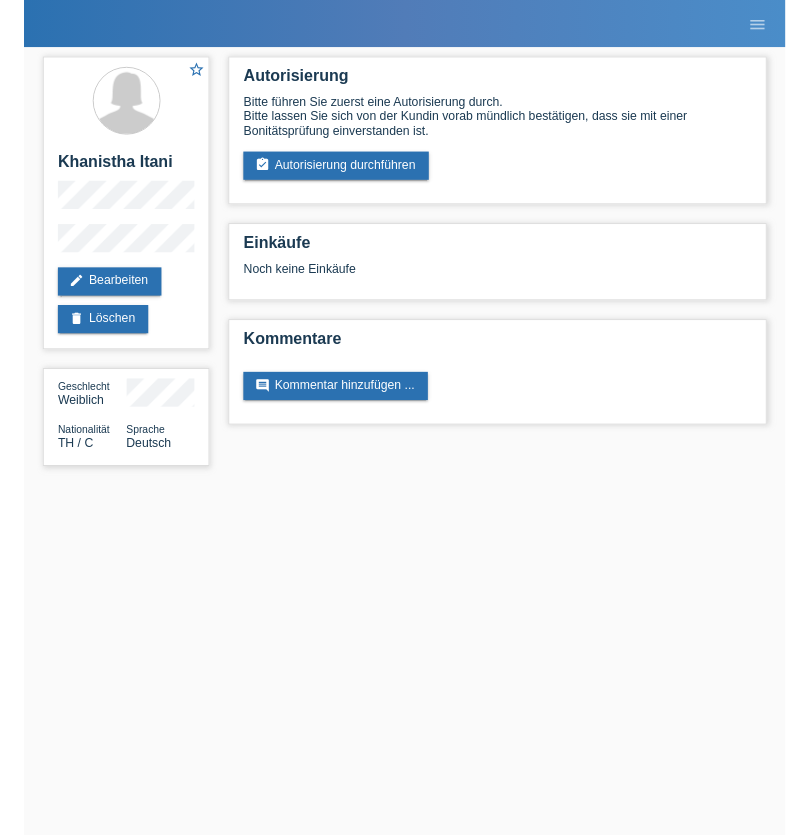 scroll, scrollTop: 0, scrollLeft: 0, axis: both 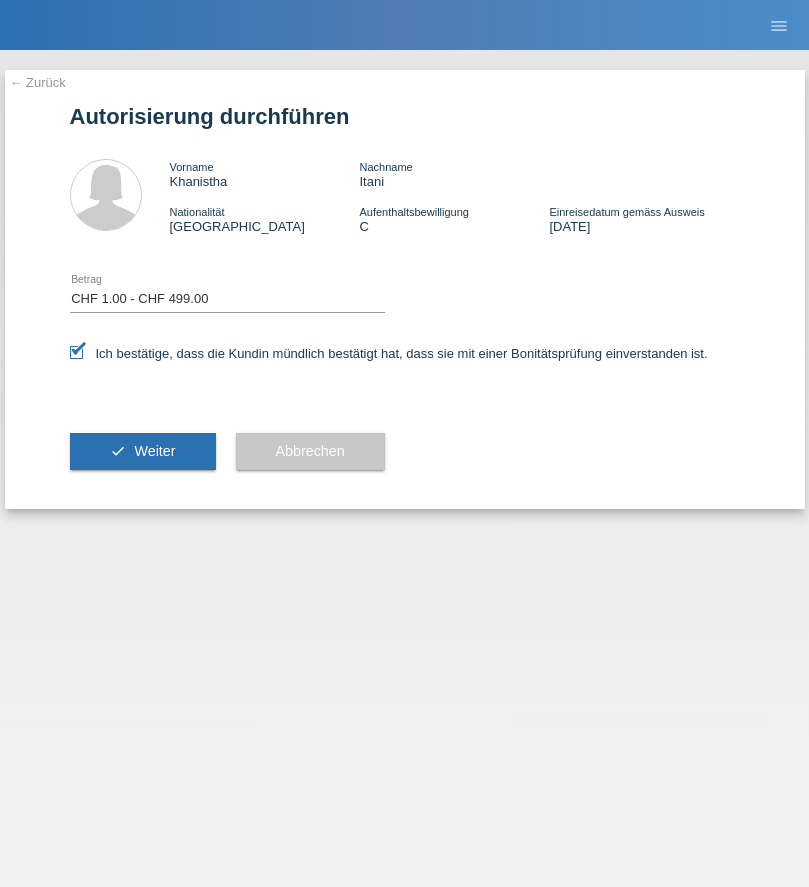 select on "1" 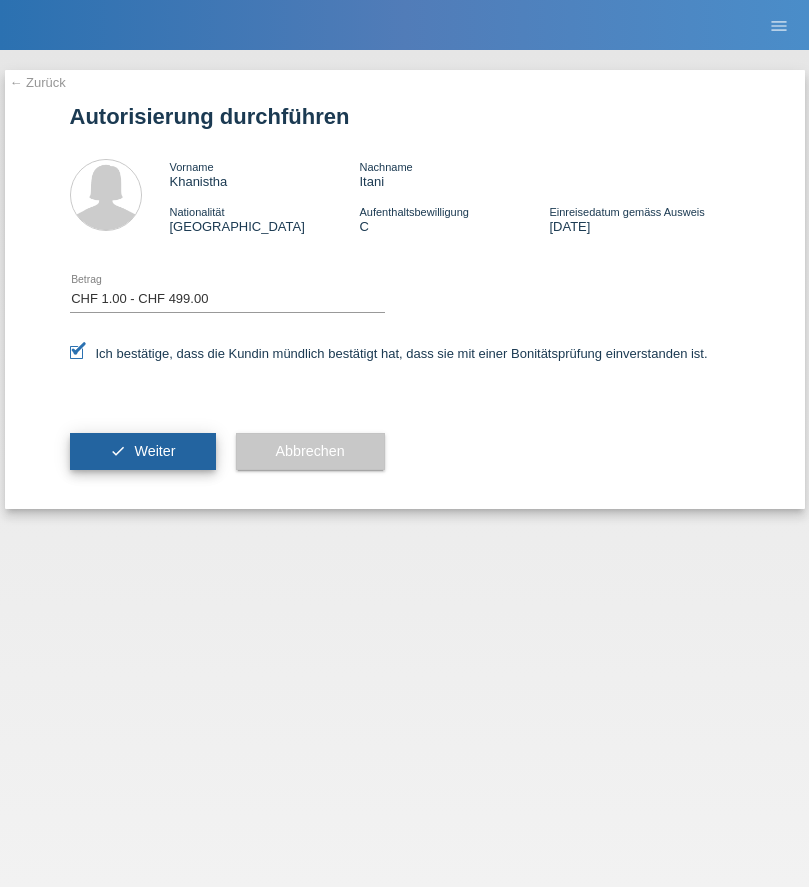 click on "Weiter" at bounding box center (154, 451) 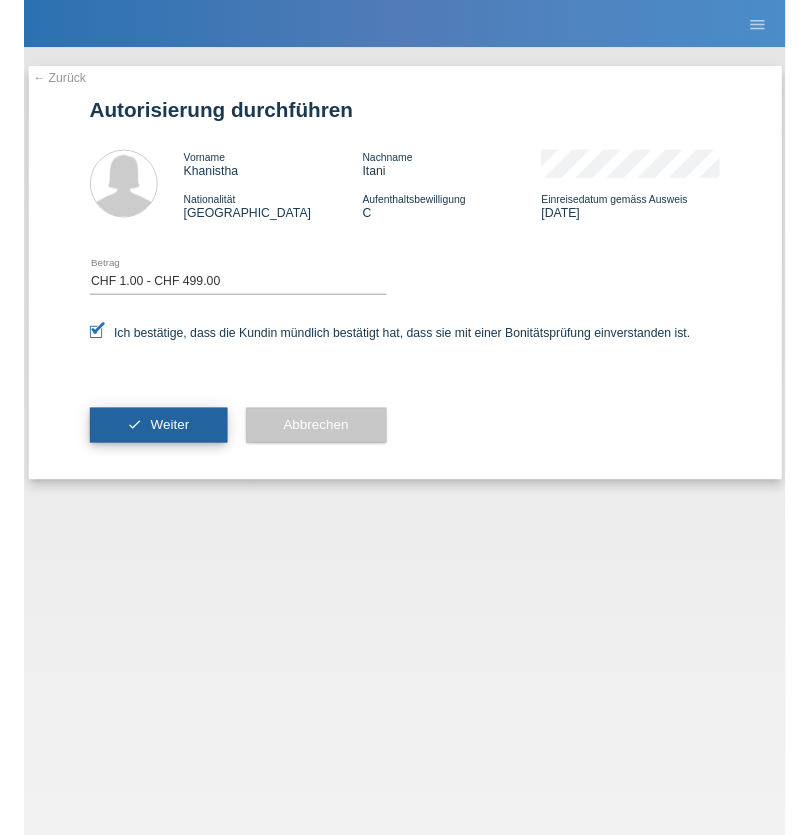 scroll, scrollTop: 0, scrollLeft: 0, axis: both 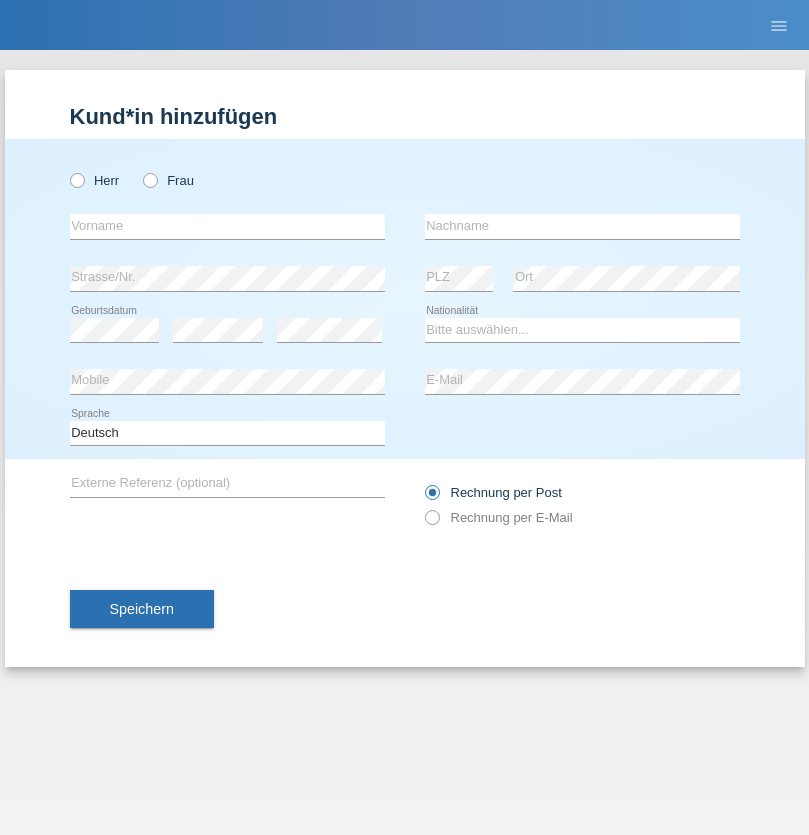 radio on "true" 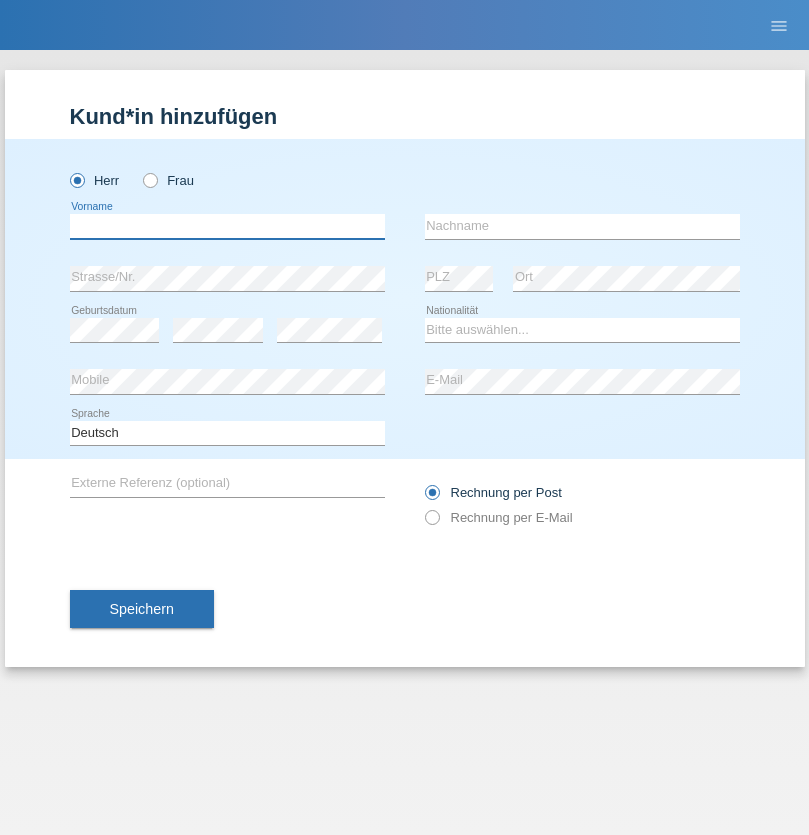 click at bounding box center (227, 226) 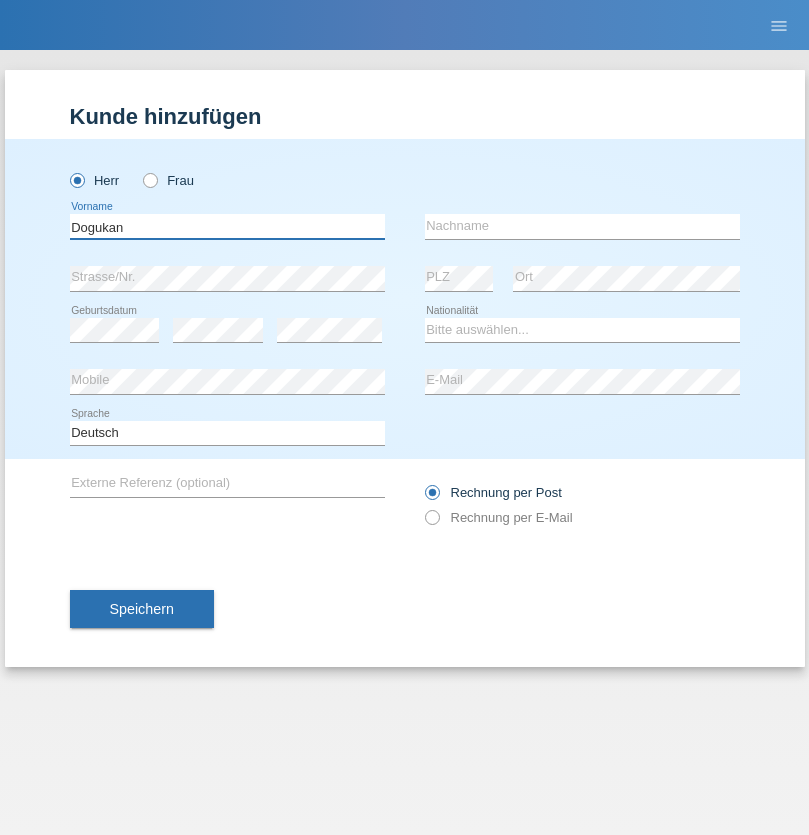 type on "Dogukan" 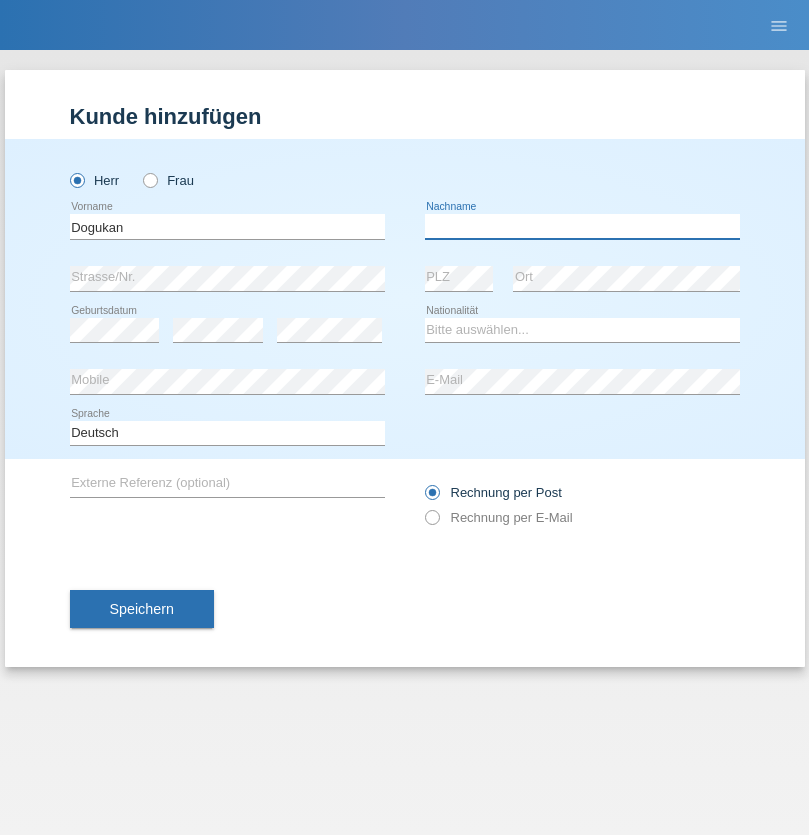 click at bounding box center (582, 226) 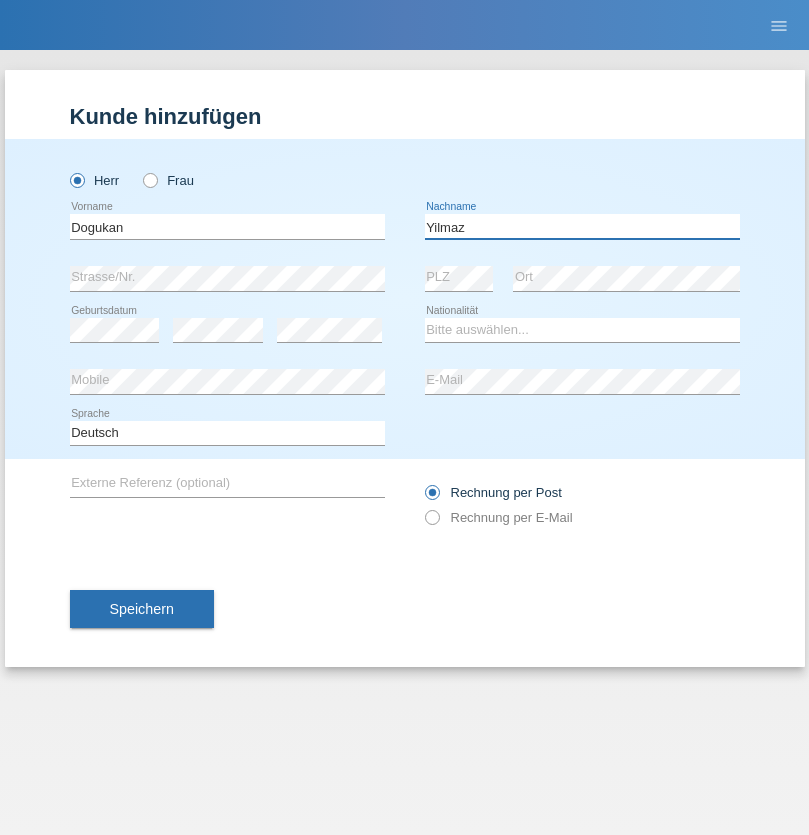 type on "Yilmaz" 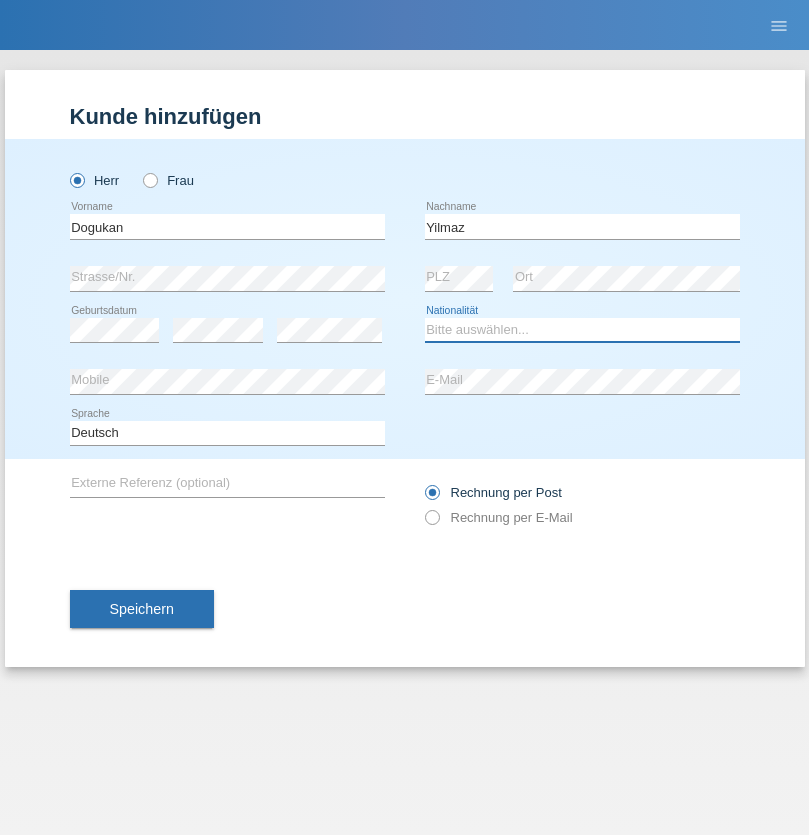 select on "CH" 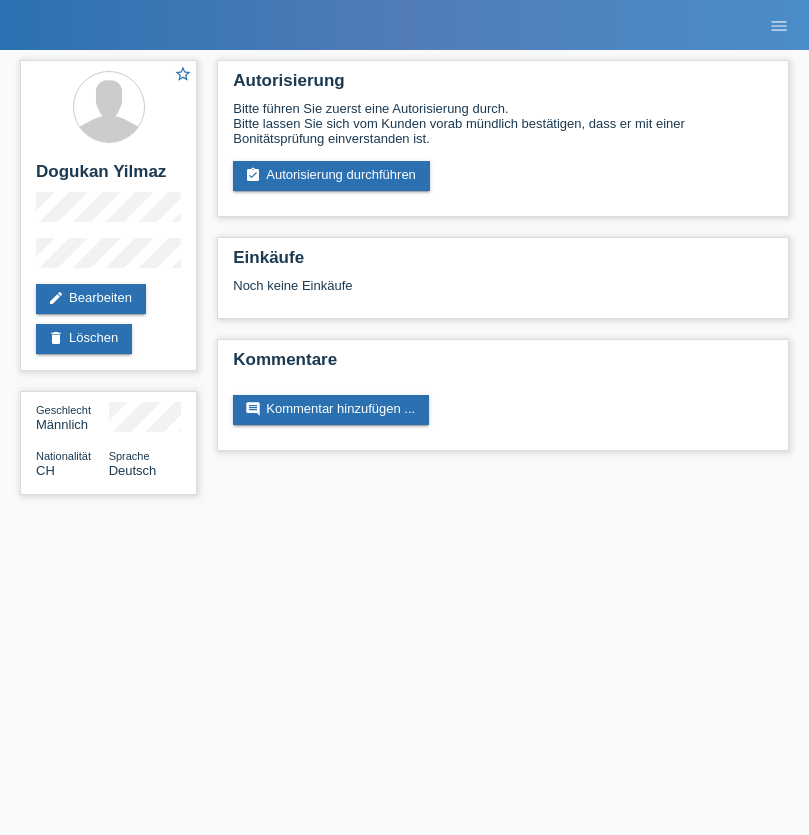 scroll, scrollTop: 0, scrollLeft: 0, axis: both 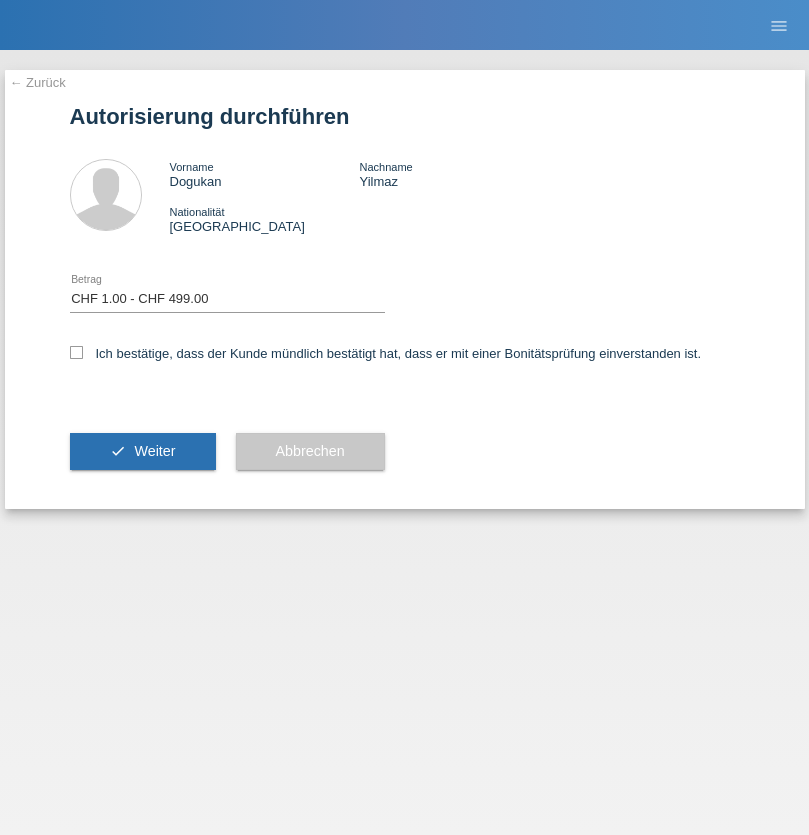 select on "1" 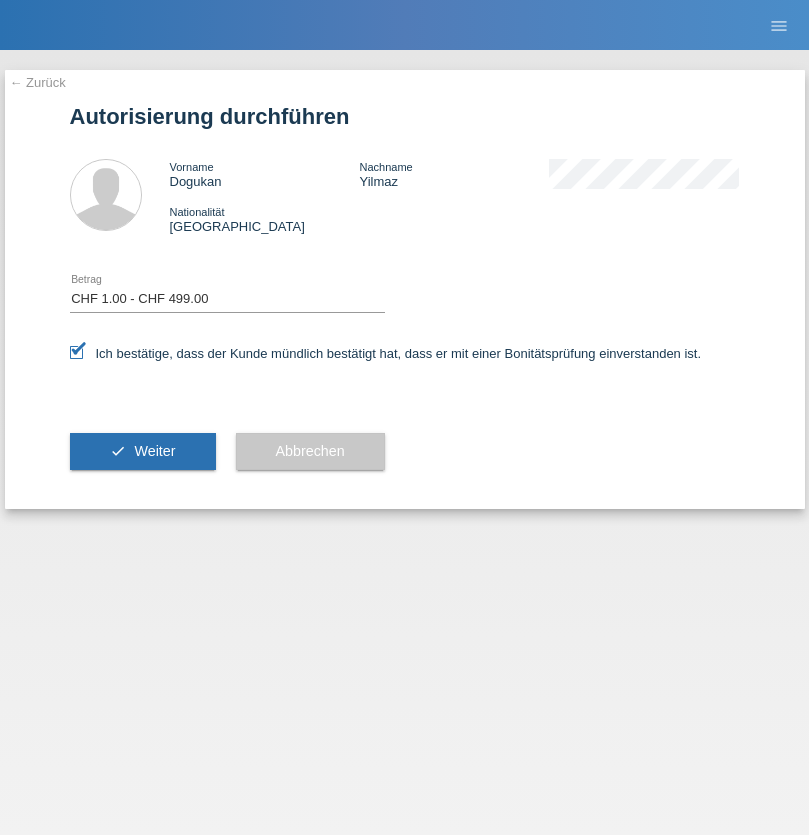 scroll, scrollTop: 0, scrollLeft: 0, axis: both 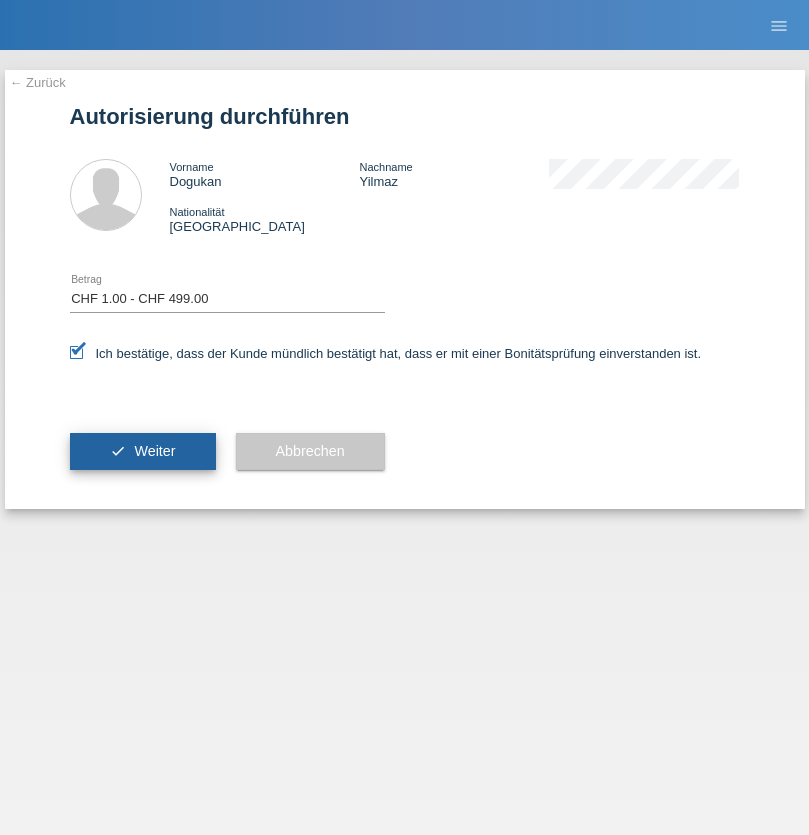 click on "Weiter" at bounding box center [154, 451] 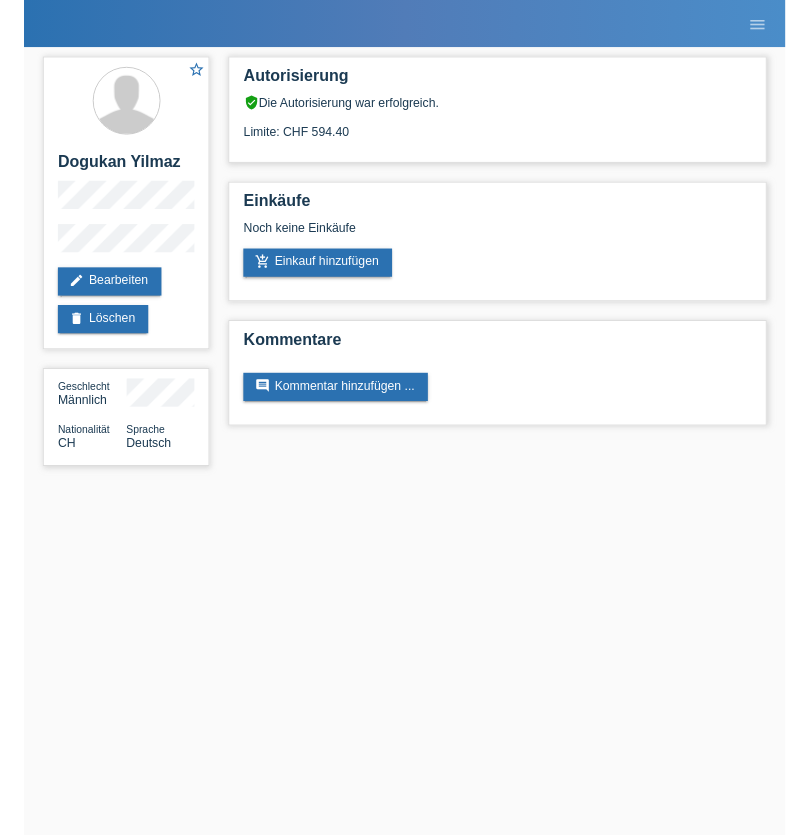 scroll, scrollTop: 0, scrollLeft: 0, axis: both 